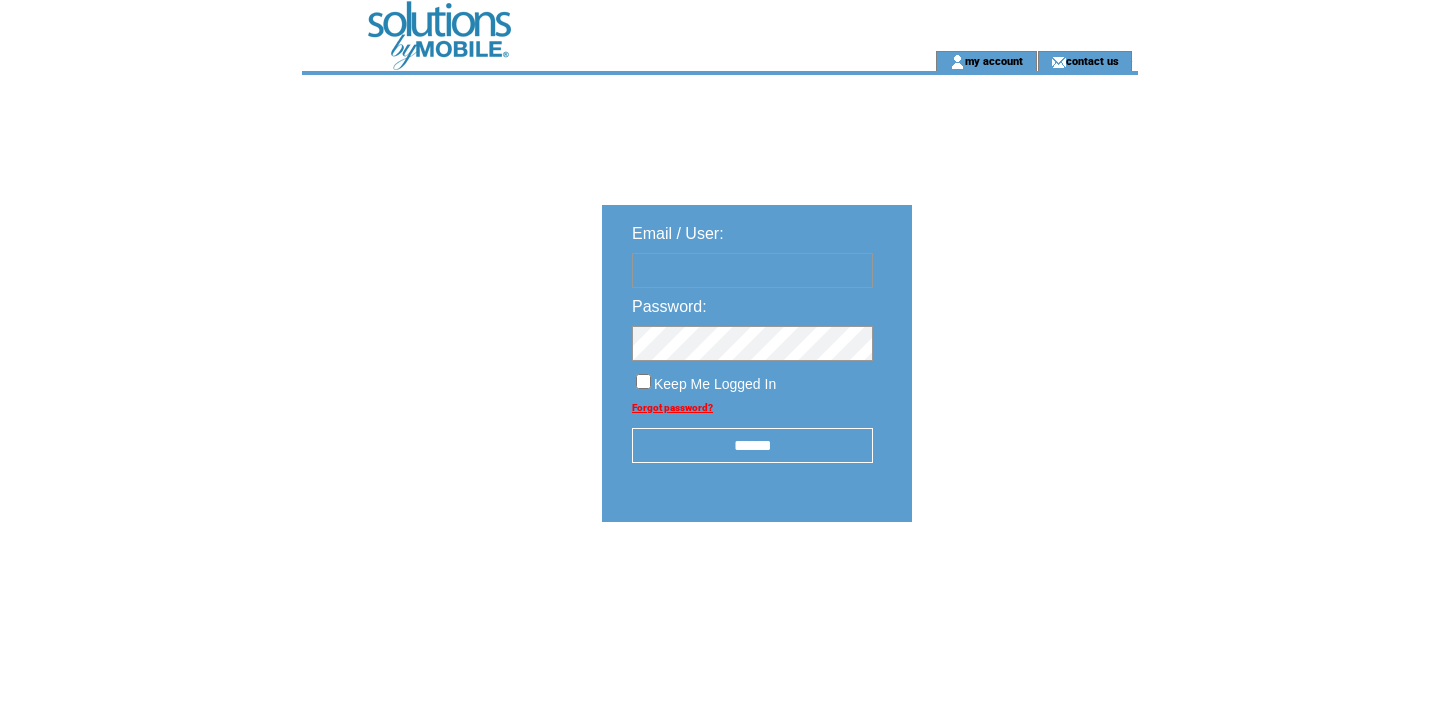 scroll, scrollTop: 0, scrollLeft: 0, axis: both 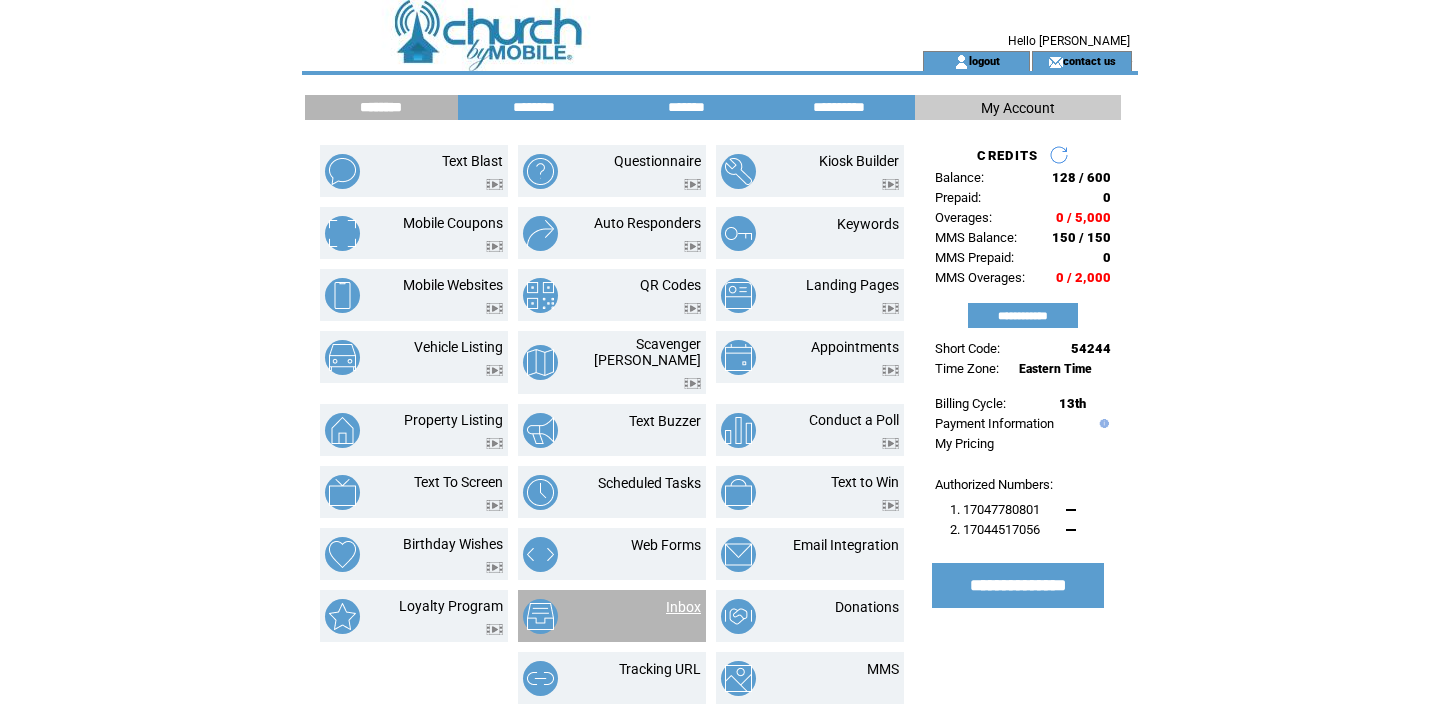 click on "Inbox" at bounding box center (683, 607) 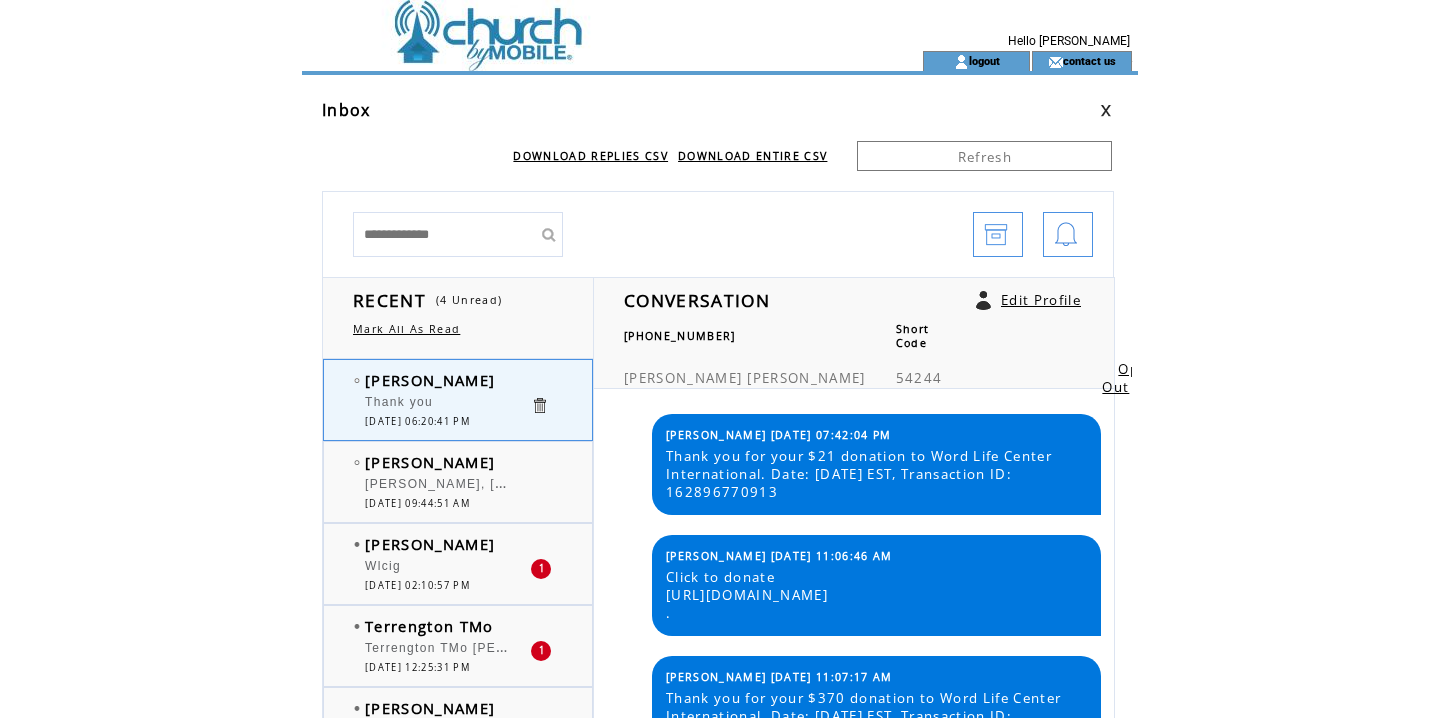 scroll, scrollTop: 0, scrollLeft: 0, axis: both 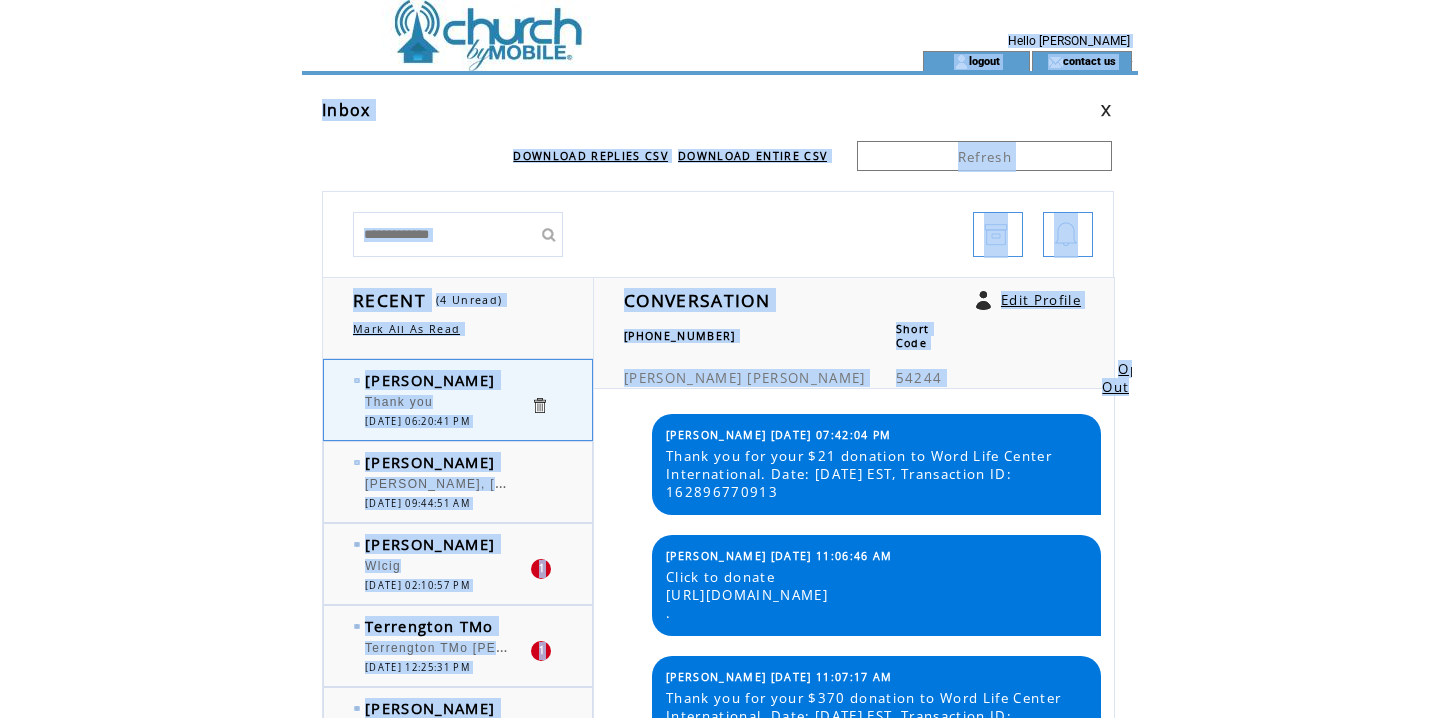 drag, startPoint x: 1089, startPoint y: 405, endPoint x: 978, endPoint y: -102, distance: 519.00867 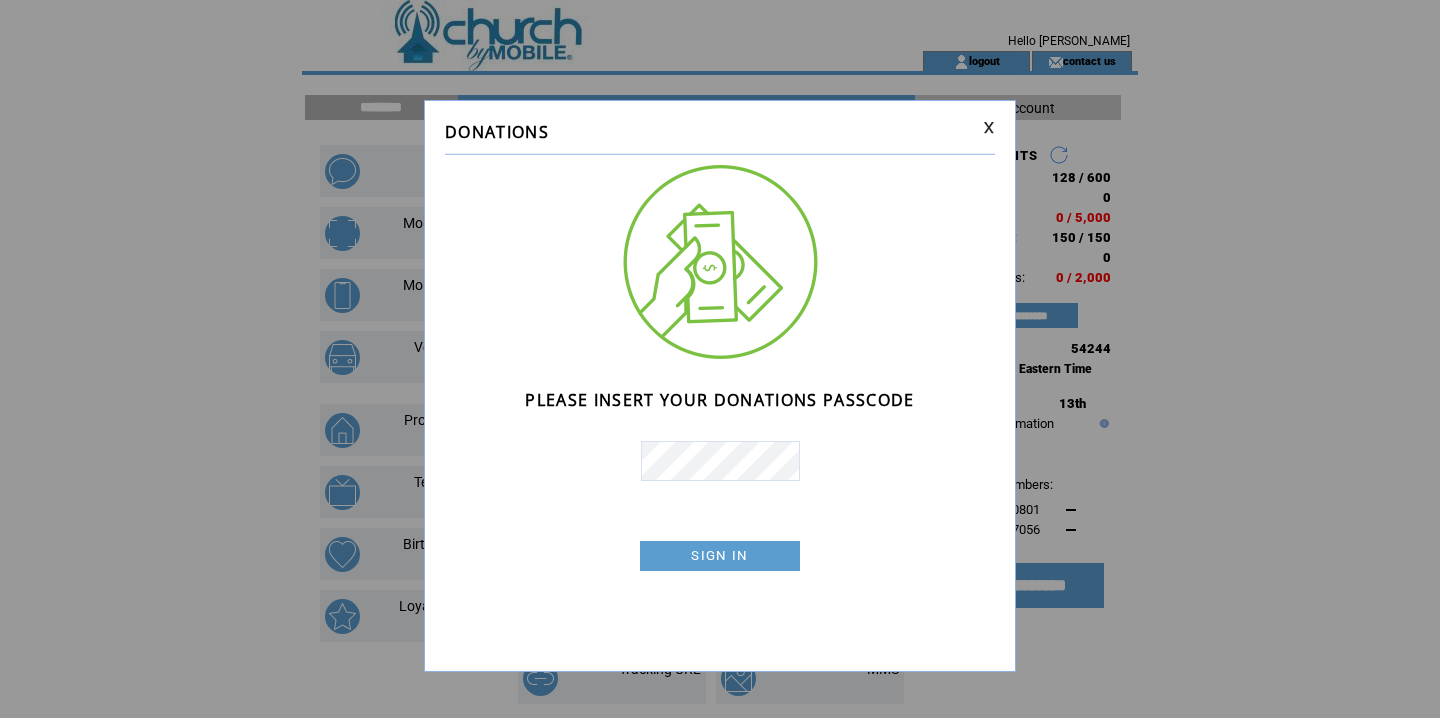 scroll, scrollTop: 0, scrollLeft: 0, axis: both 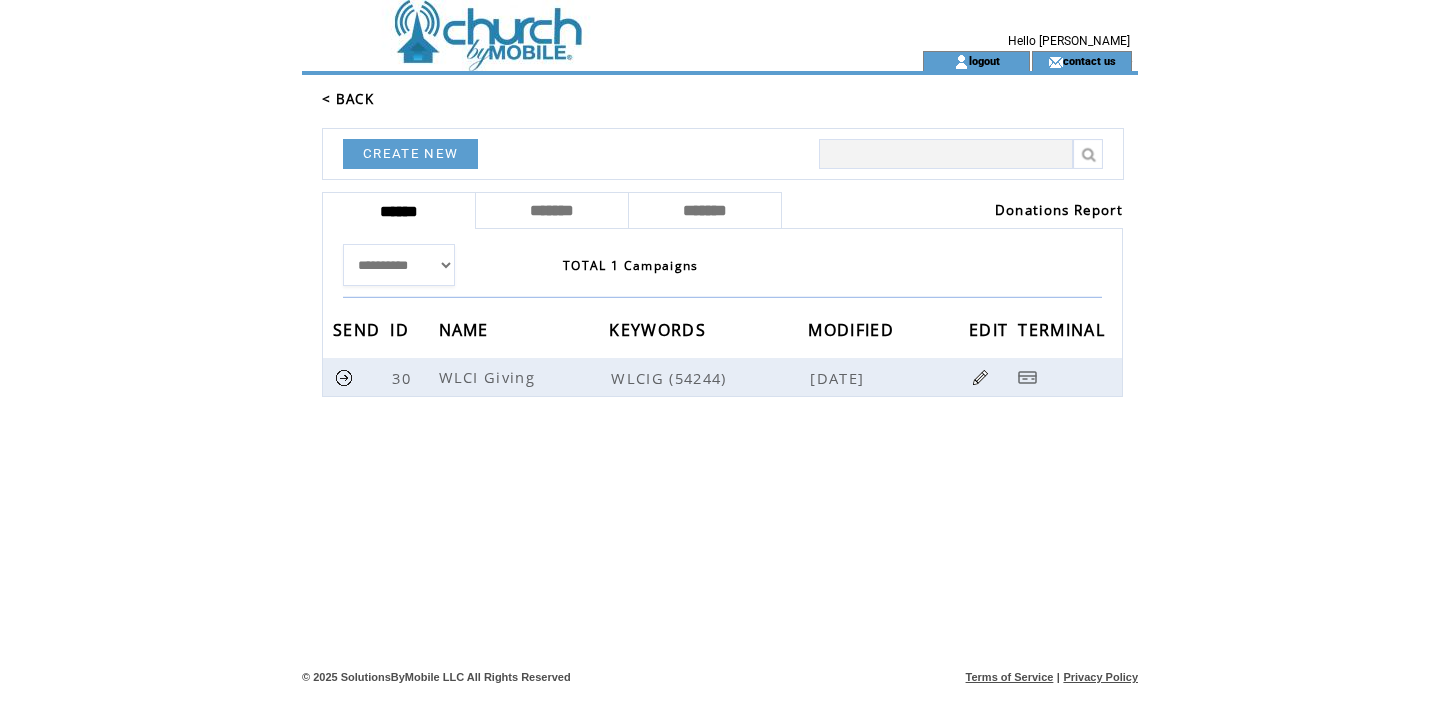click on "Donations Report" at bounding box center [952, 210] 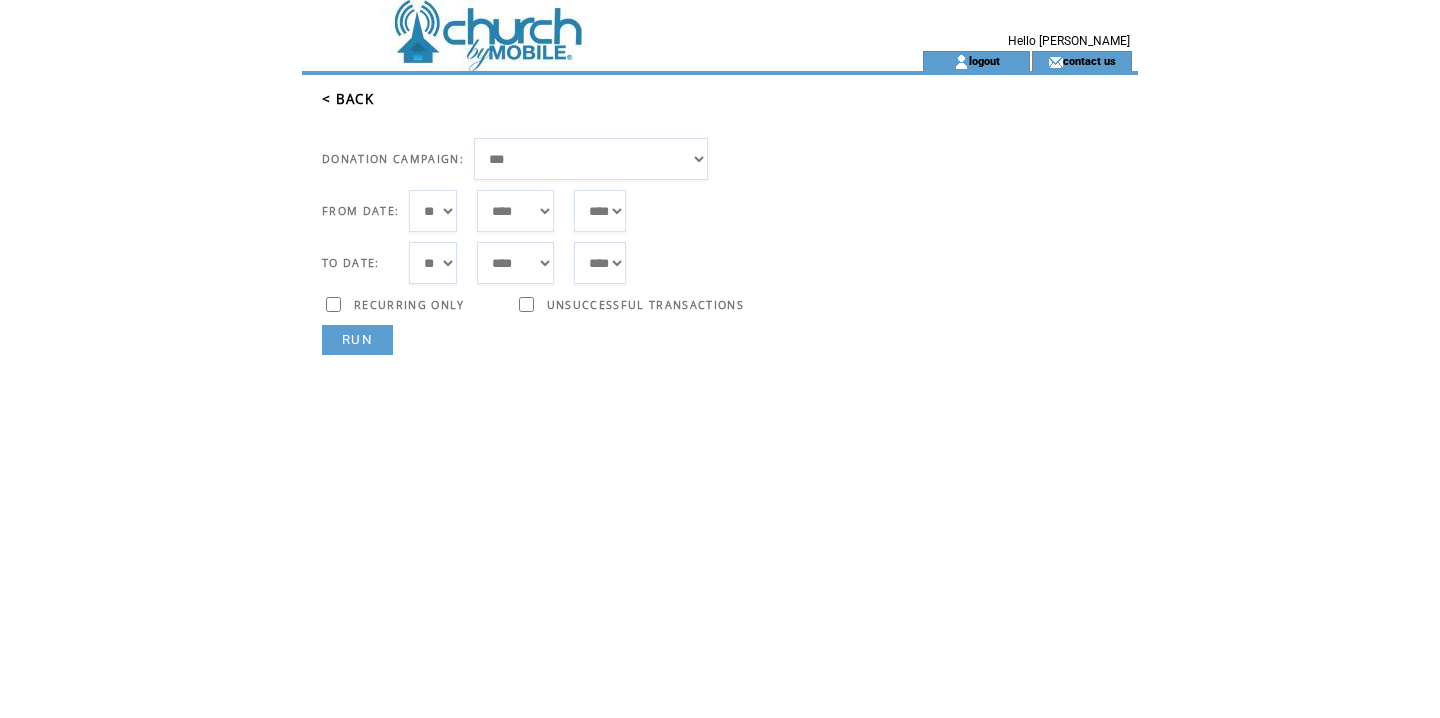 click on "**********" at bounding box center [591, 159] 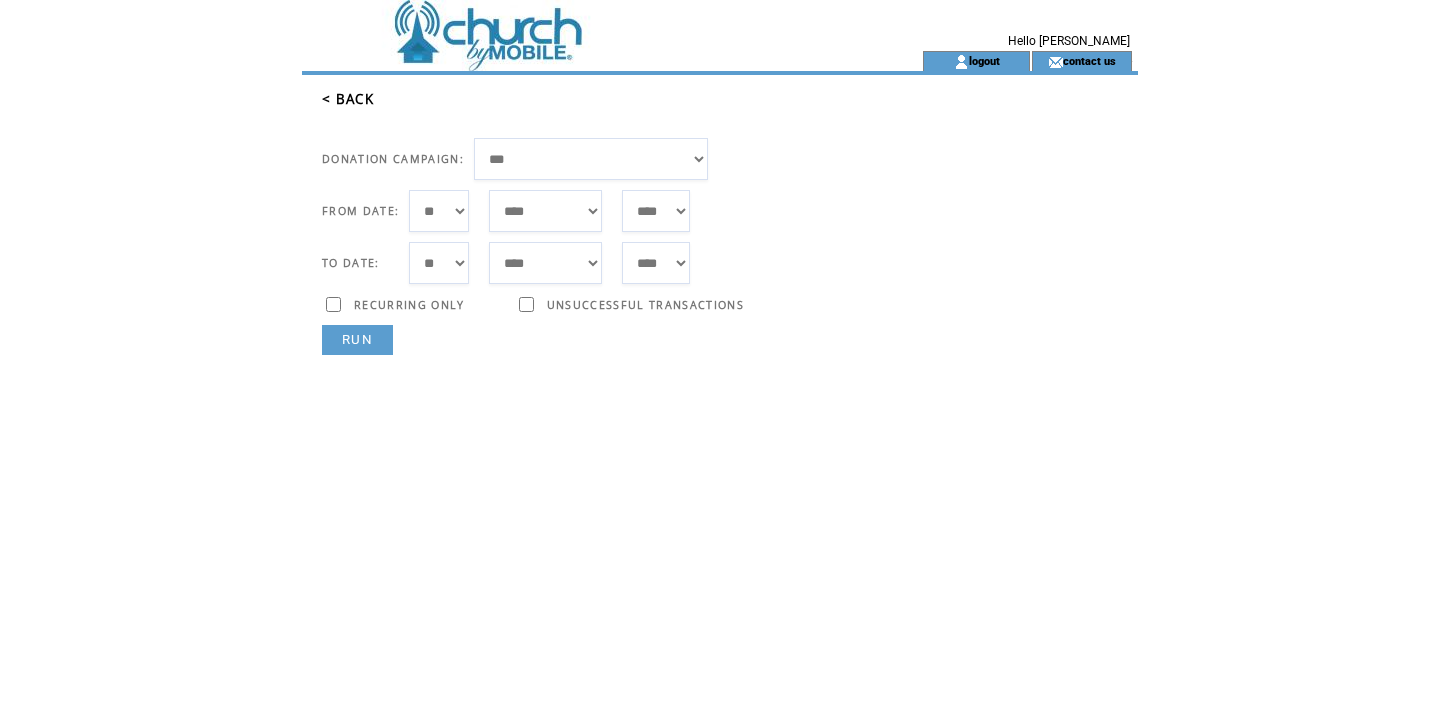 scroll, scrollTop: 0, scrollLeft: 0, axis: both 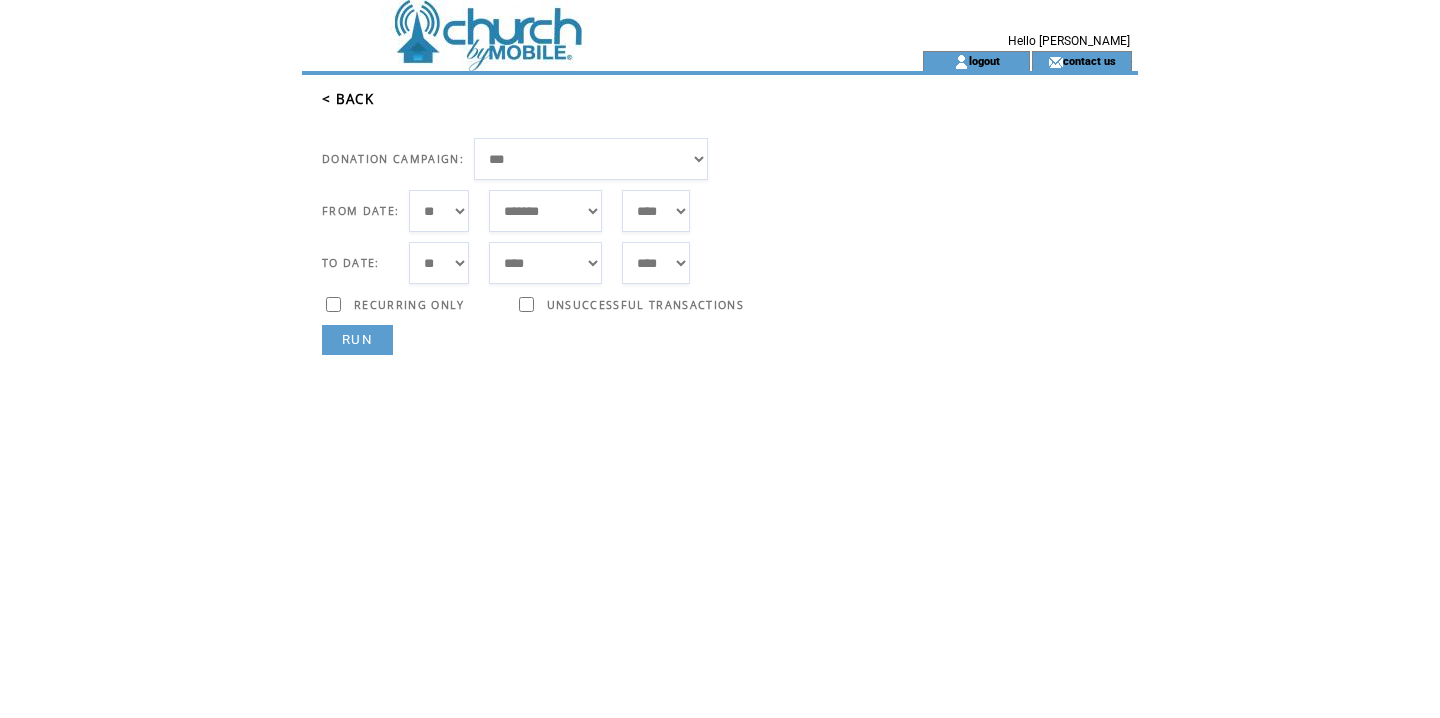 click on "RUN" at bounding box center (357, 340) 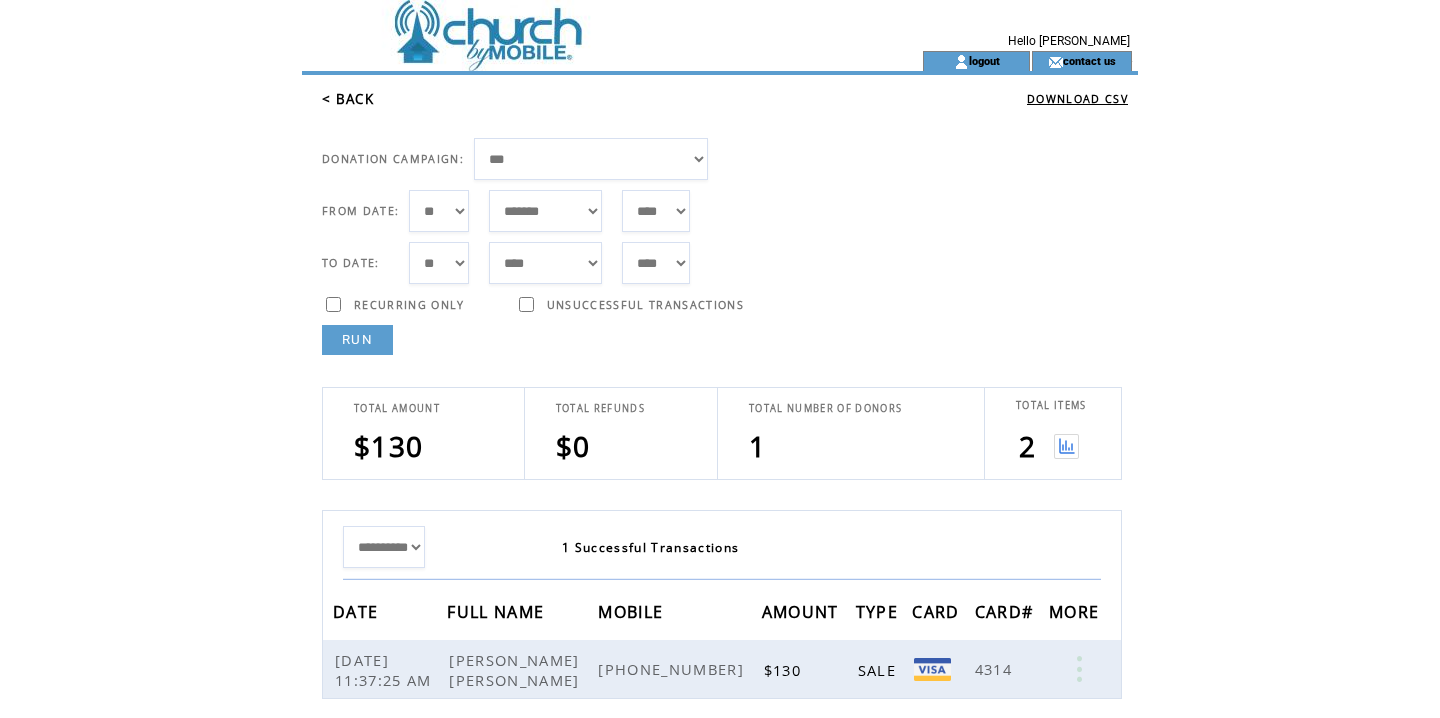click at bounding box center (1066, 446) 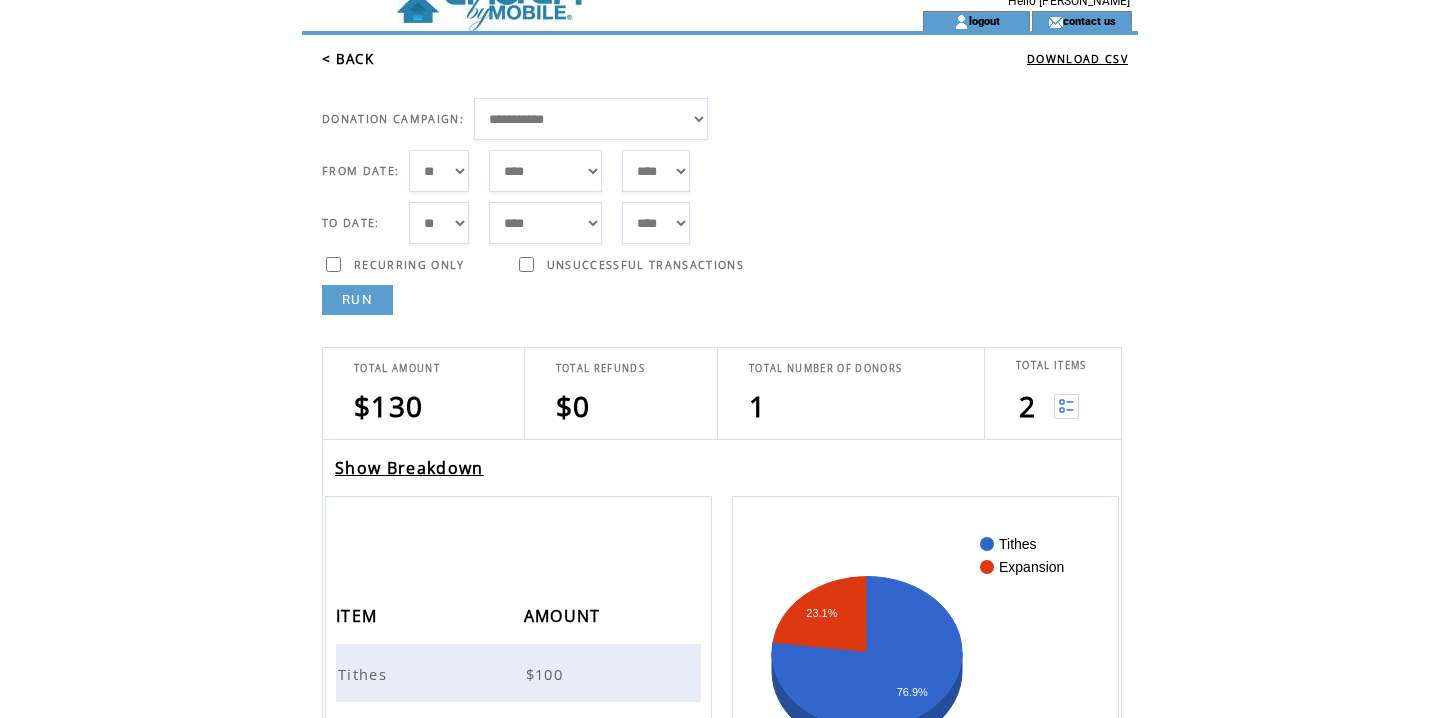 scroll, scrollTop: 0, scrollLeft: 0, axis: both 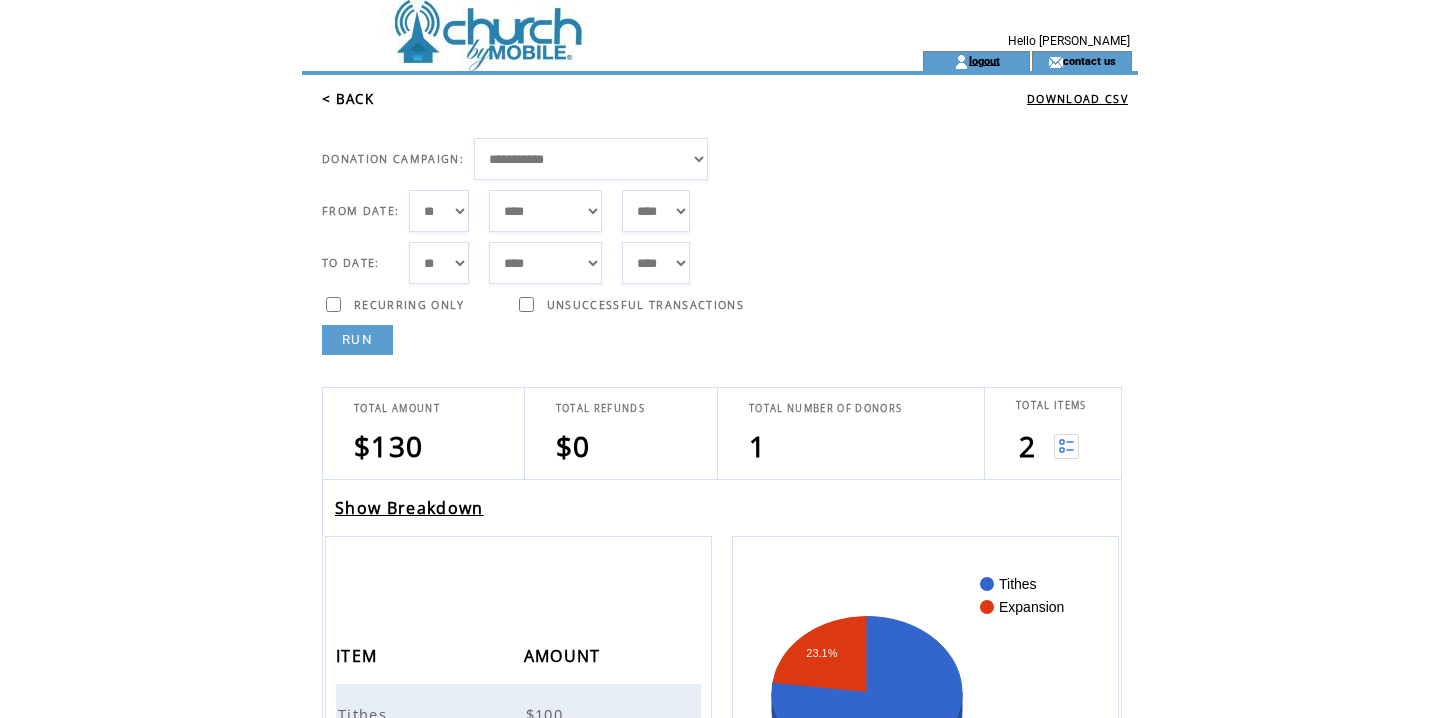 click on "logout" at bounding box center [984, 60] 